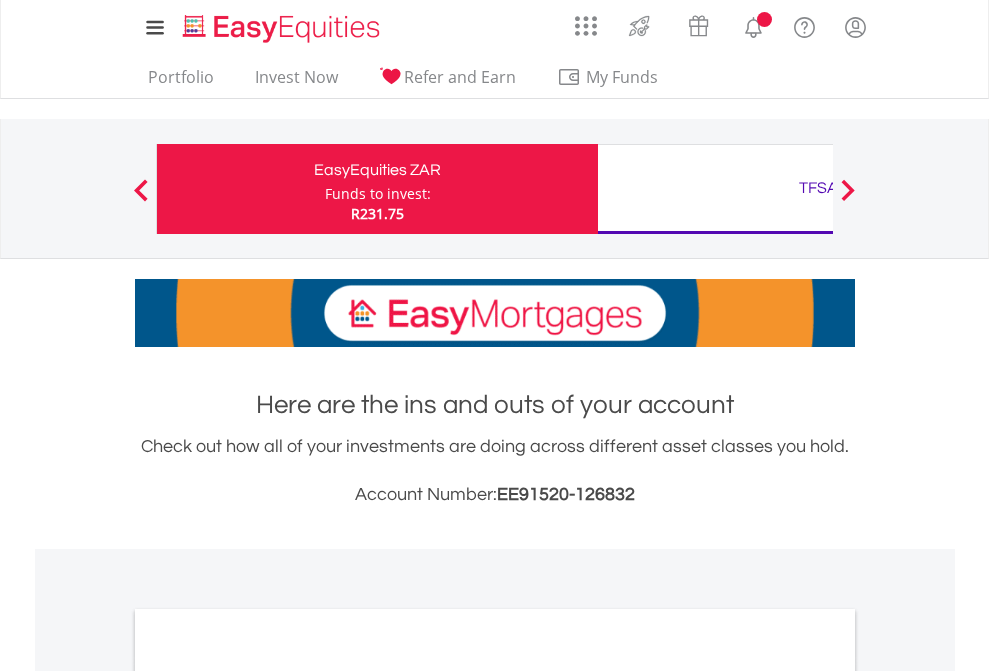 scroll, scrollTop: 0, scrollLeft: 0, axis: both 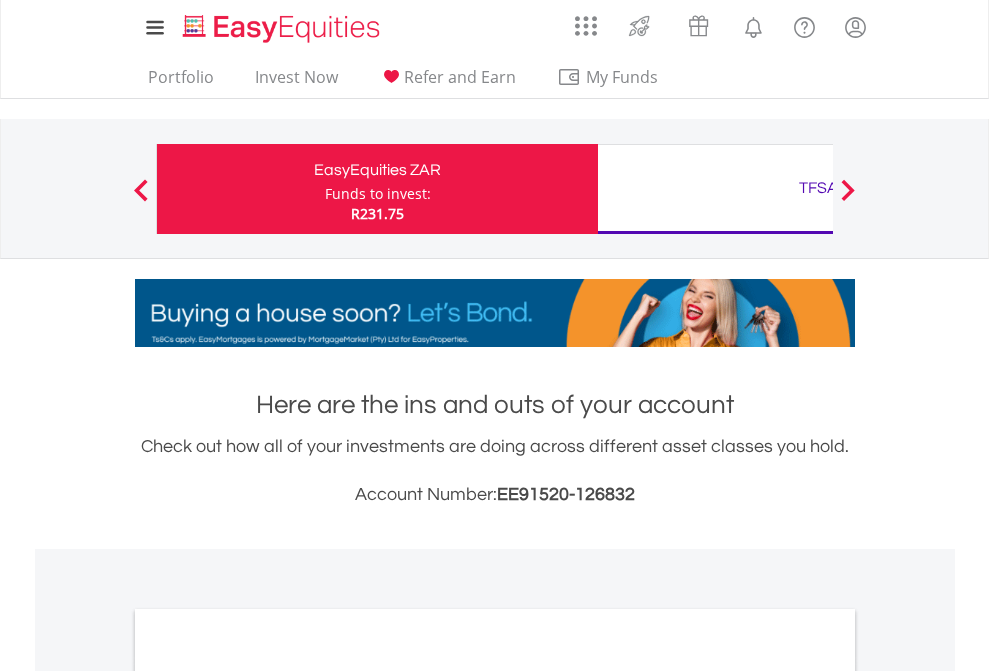 click on "Funds to invest:" at bounding box center [378, 194] 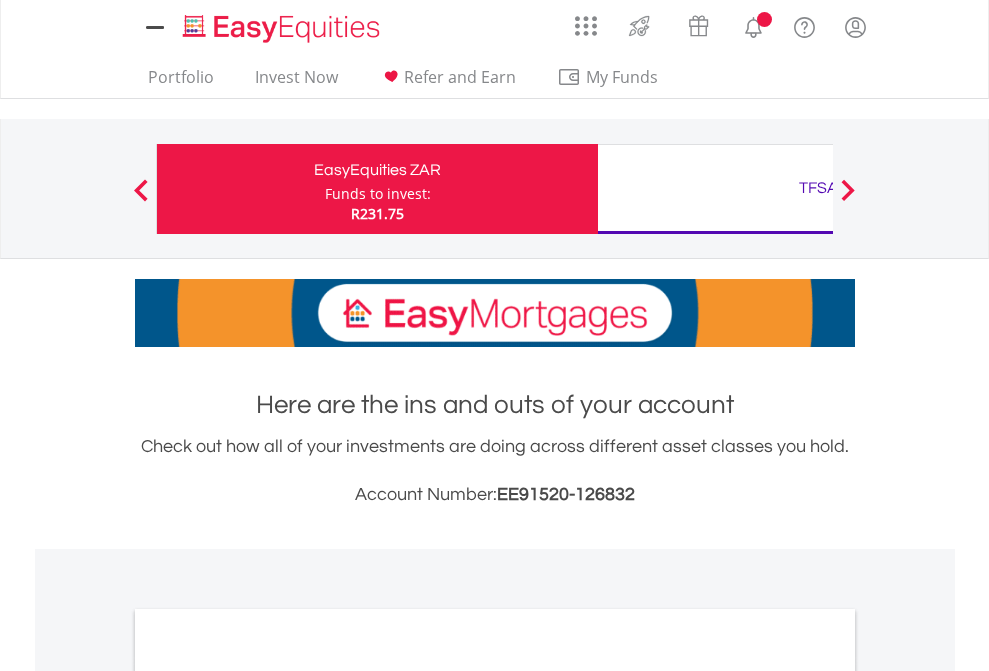 scroll, scrollTop: 0, scrollLeft: 0, axis: both 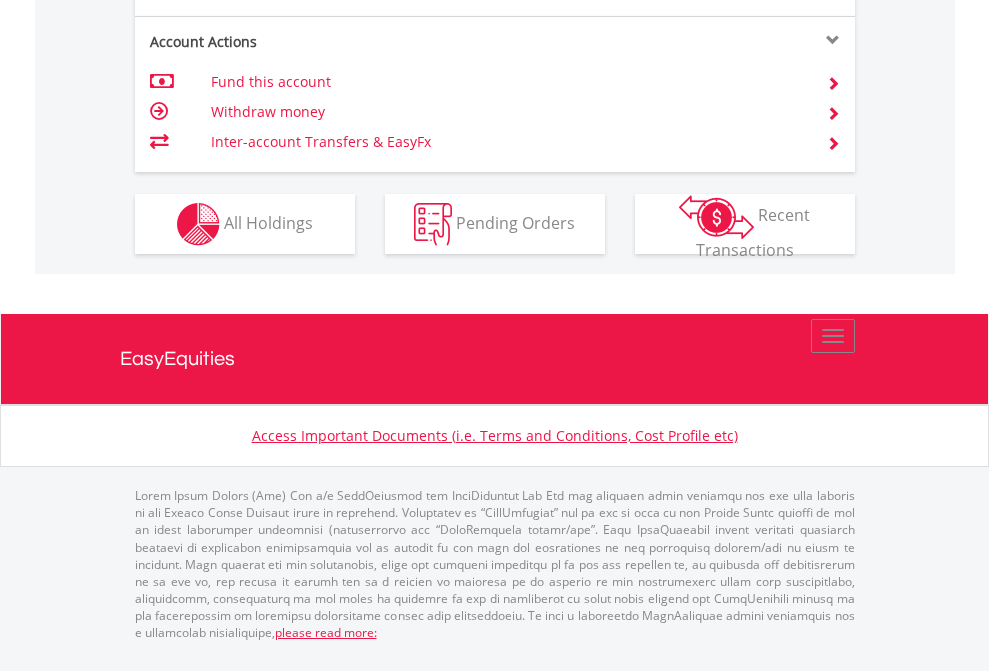 click on "Investment types" at bounding box center (706, -337) 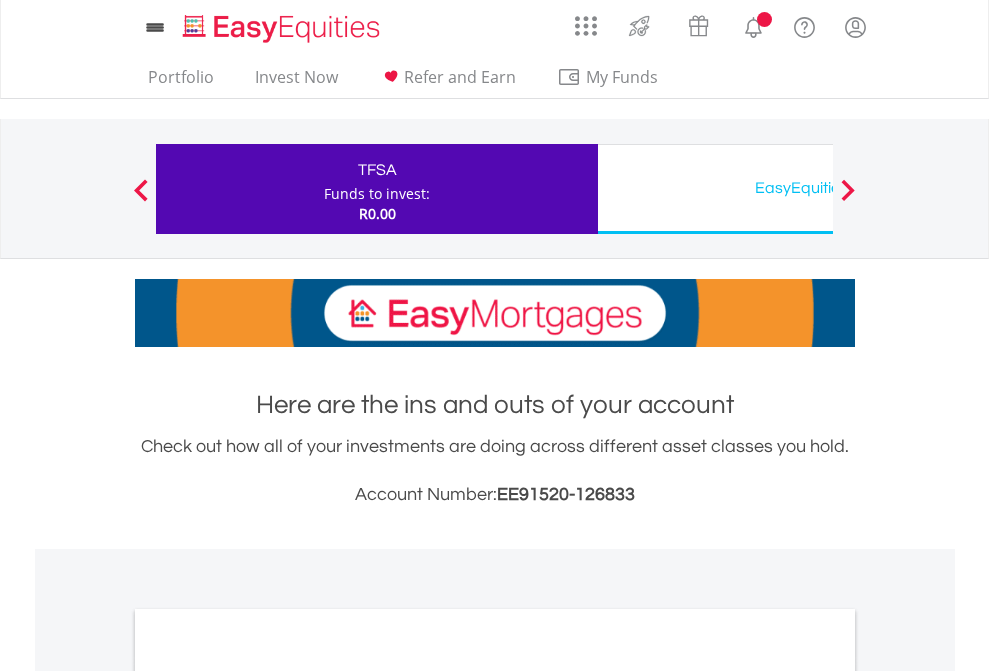 scroll, scrollTop: 0, scrollLeft: 0, axis: both 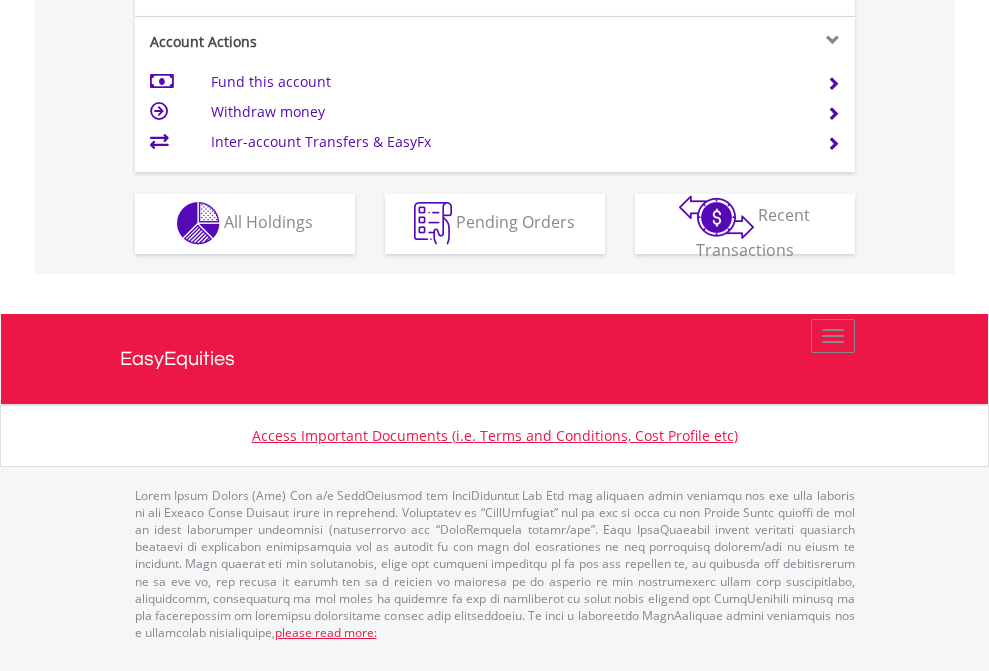 click on "Investment types" at bounding box center [706, -353] 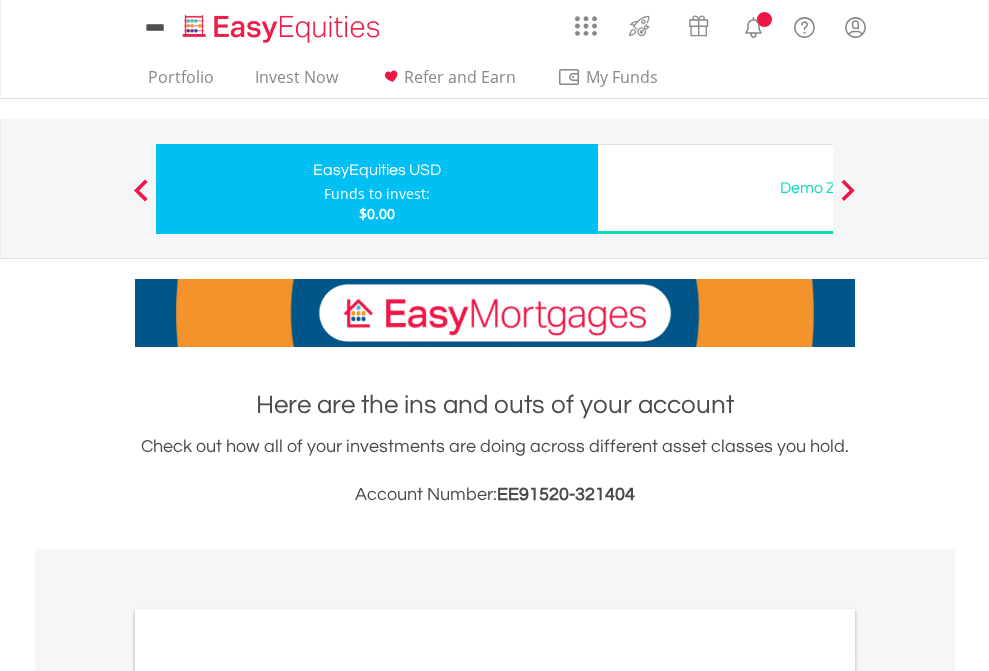 scroll, scrollTop: 0, scrollLeft: 0, axis: both 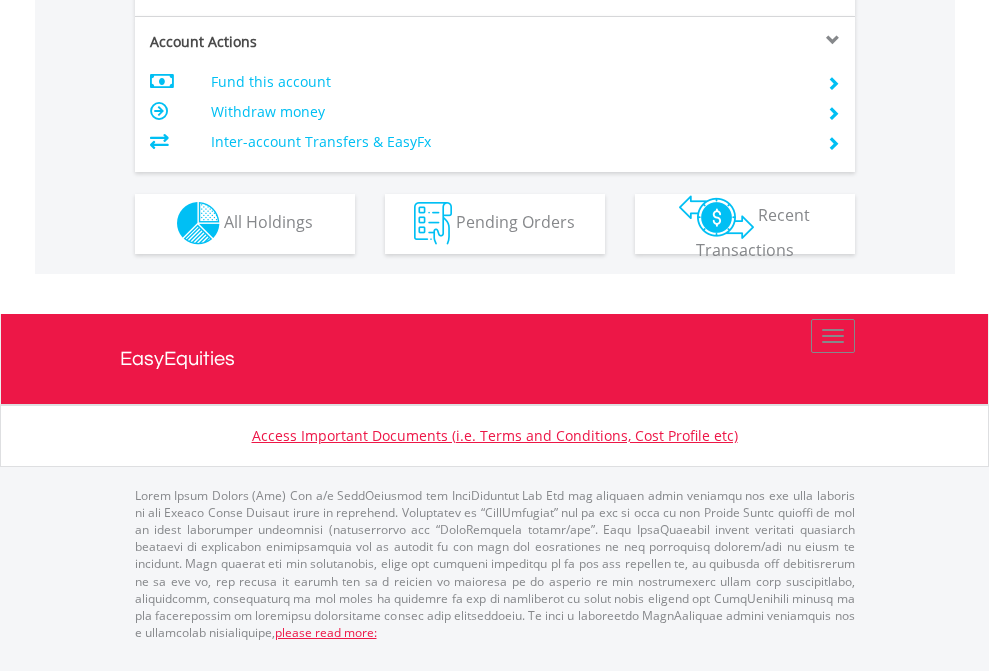 click on "Investment types" at bounding box center (706, -353) 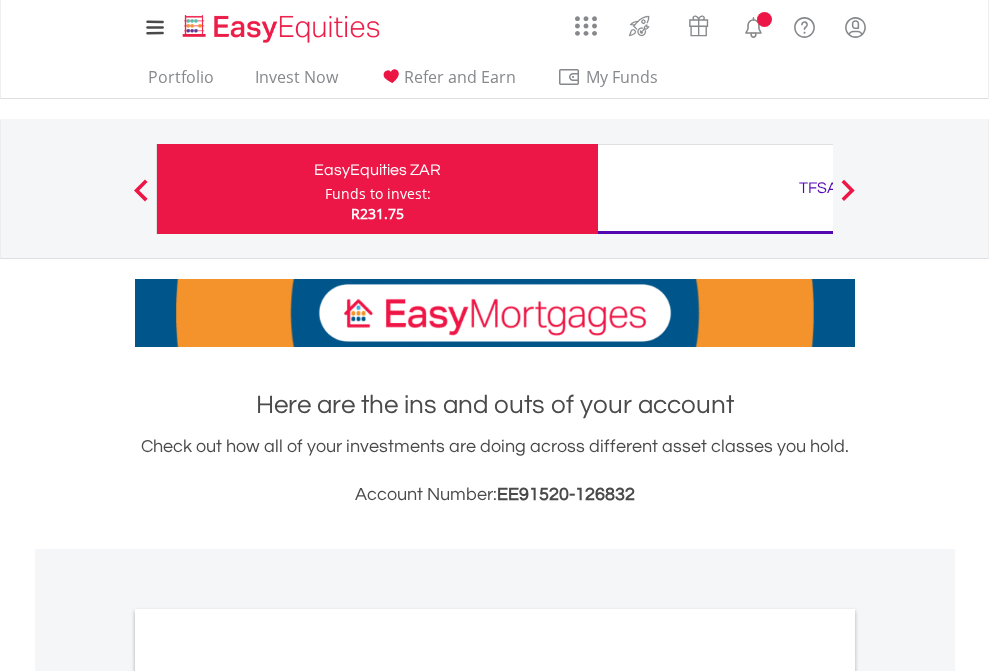 scroll, scrollTop: 0, scrollLeft: 0, axis: both 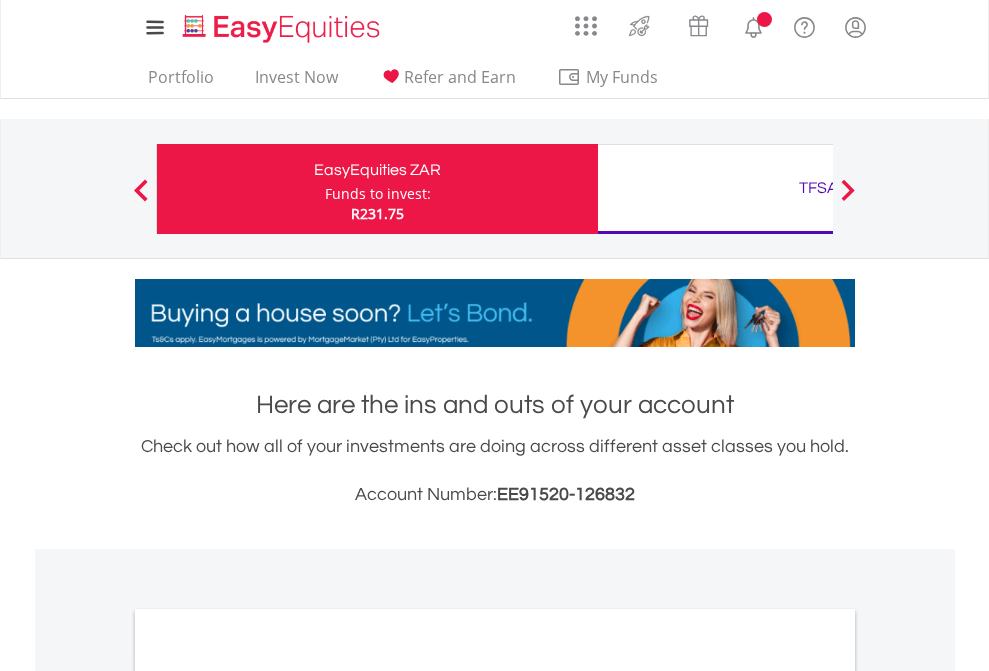 click on "All Holdings" at bounding box center [268, 1096] 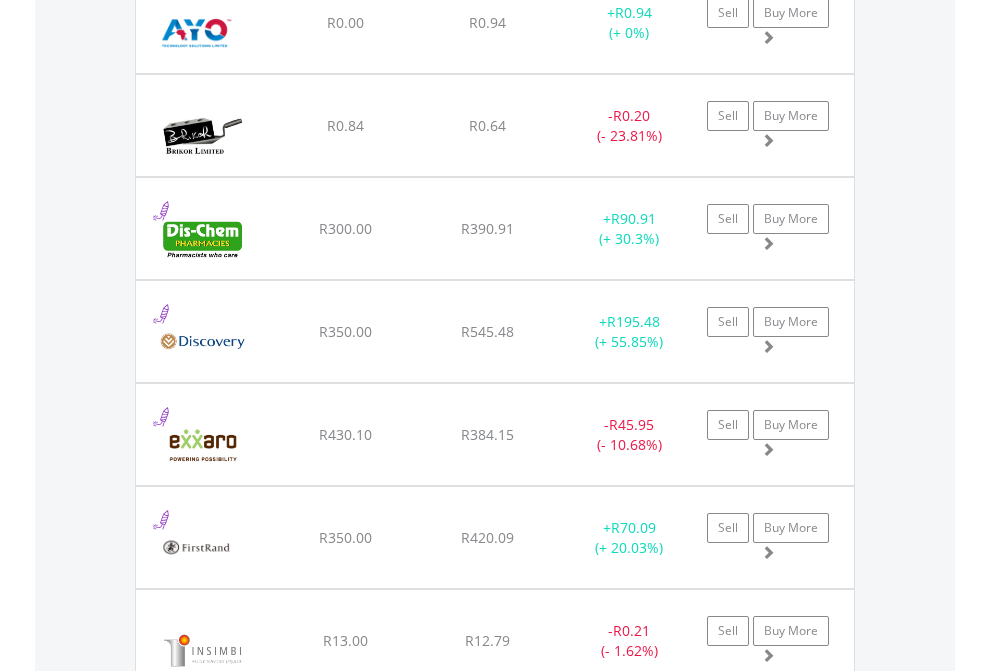 scroll, scrollTop: 2385, scrollLeft: 0, axis: vertical 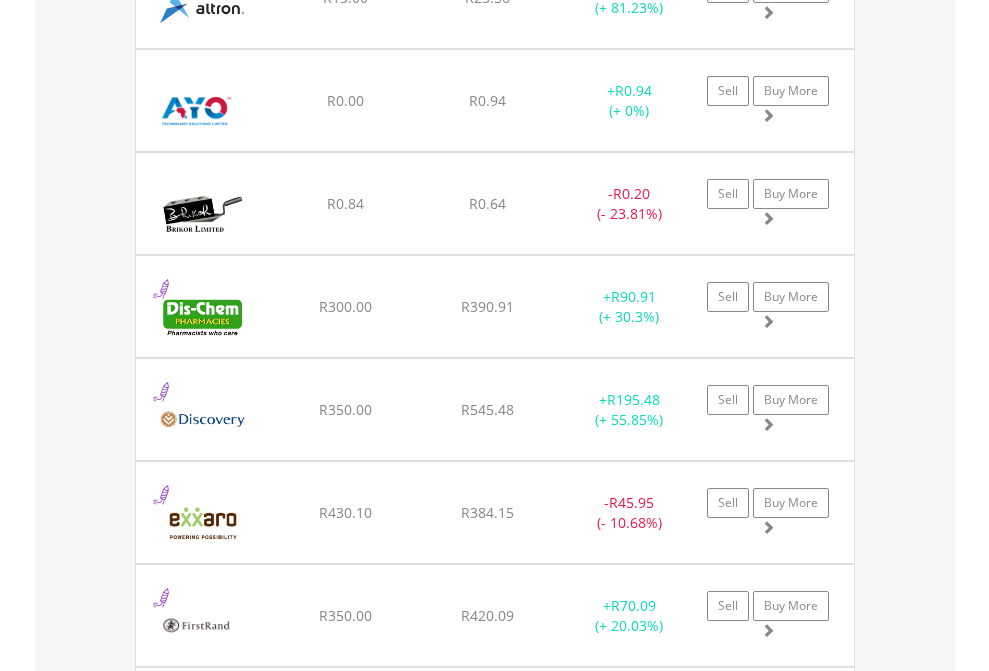 click on "TFSA" at bounding box center (818, -2197) 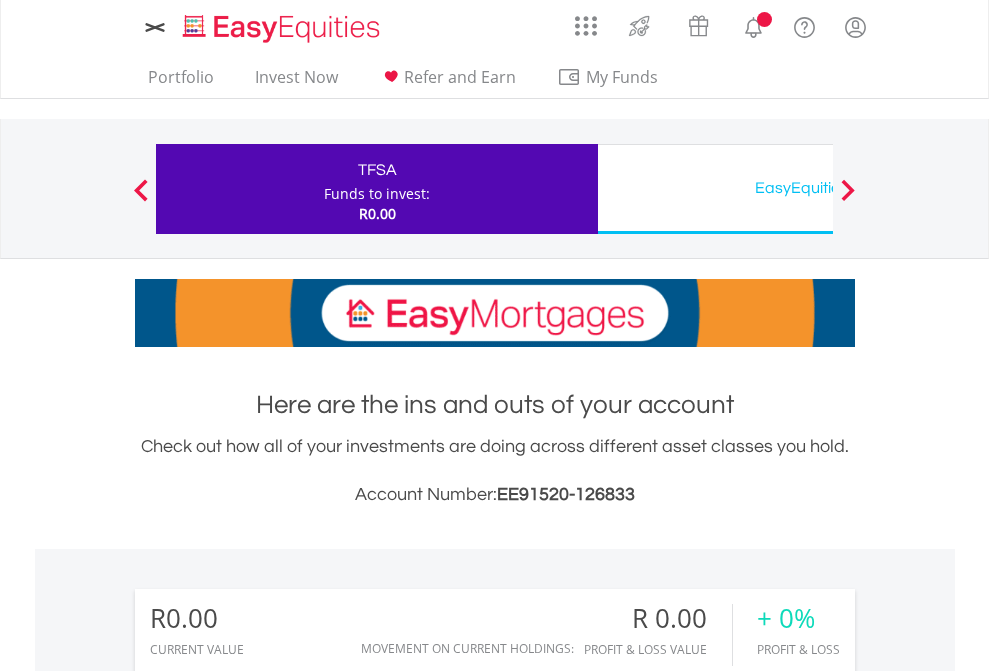 scroll, scrollTop: 1486, scrollLeft: 0, axis: vertical 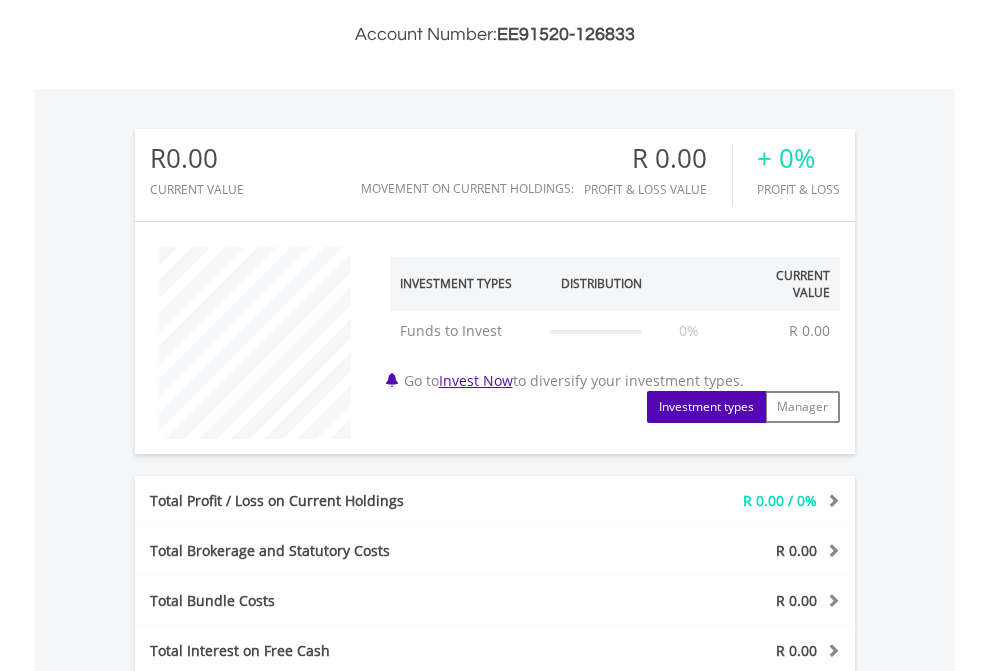 click on "All Holdings" at bounding box center [268, 982] 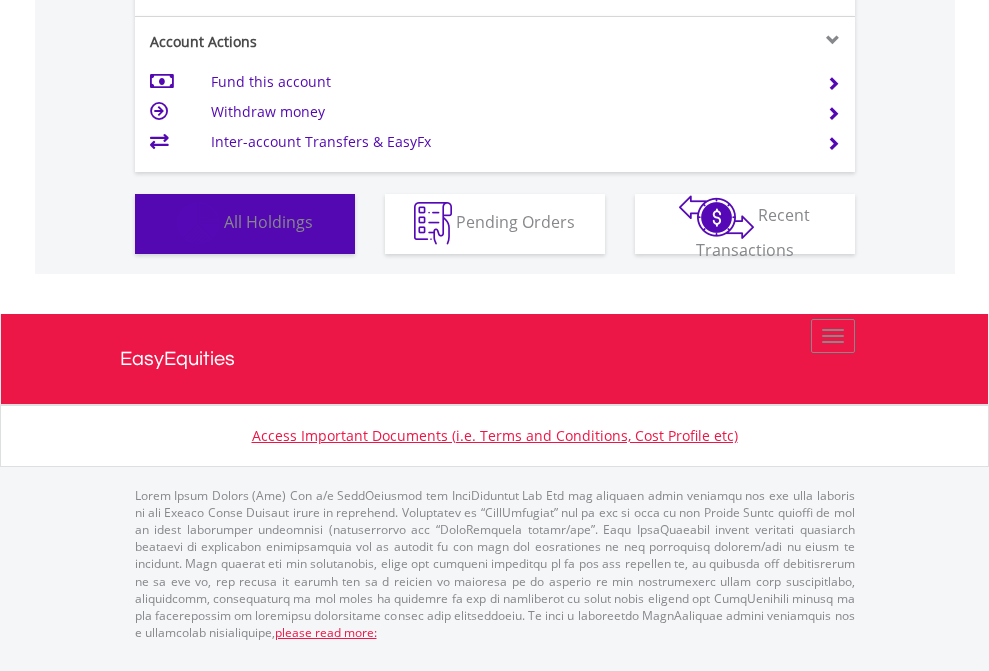 scroll, scrollTop: 999808, scrollLeft: 999687, axis: both 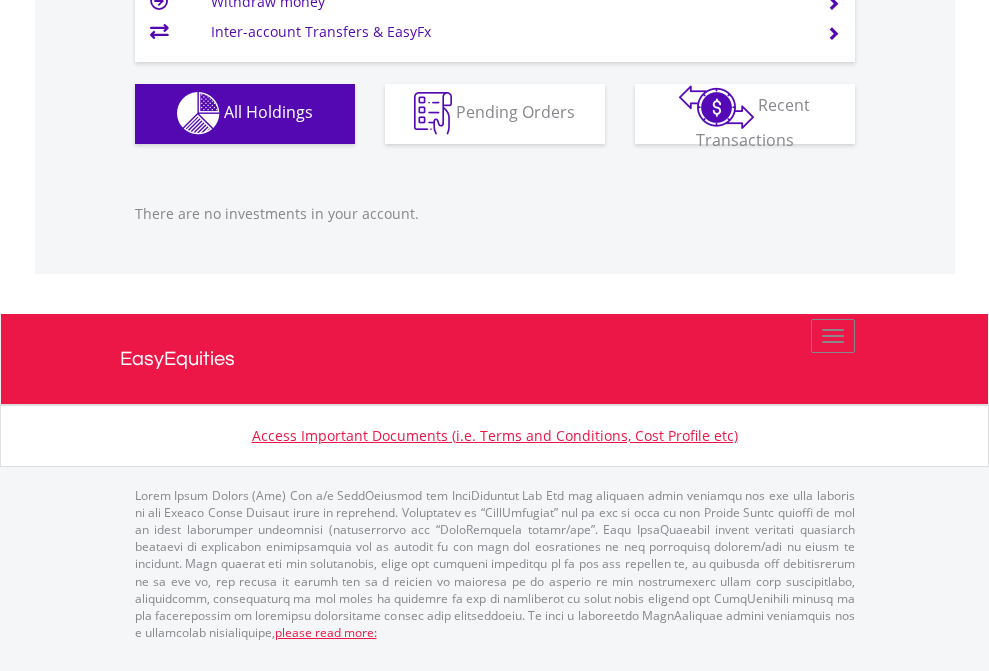 click on "EasyEquities USD" at bounding box center [818, -1142] 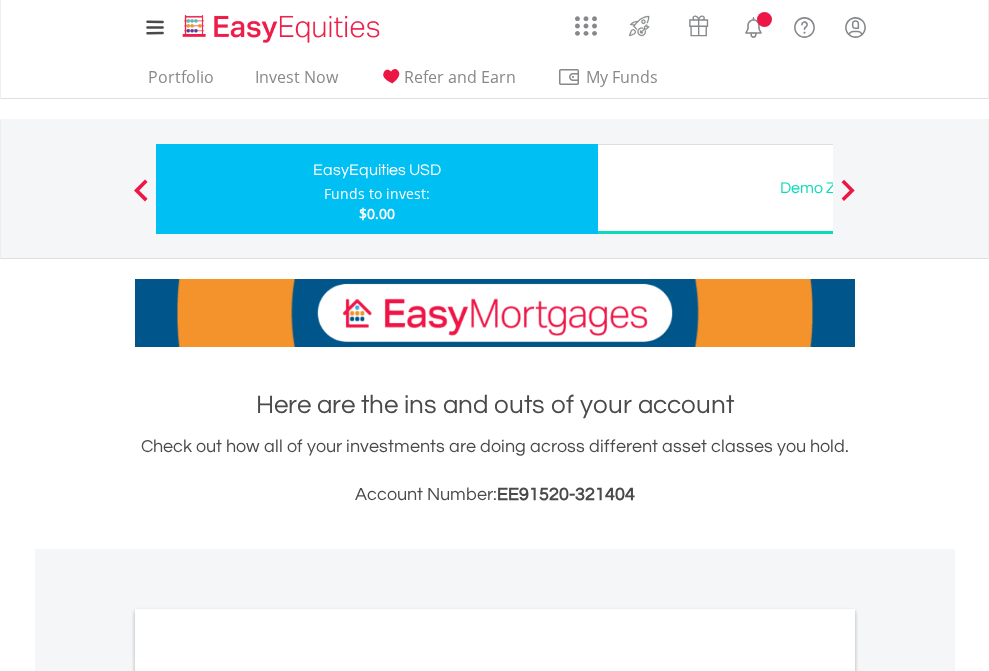 scroll, scrollTop: 1202, scrollLeft: 0, axis: vertical 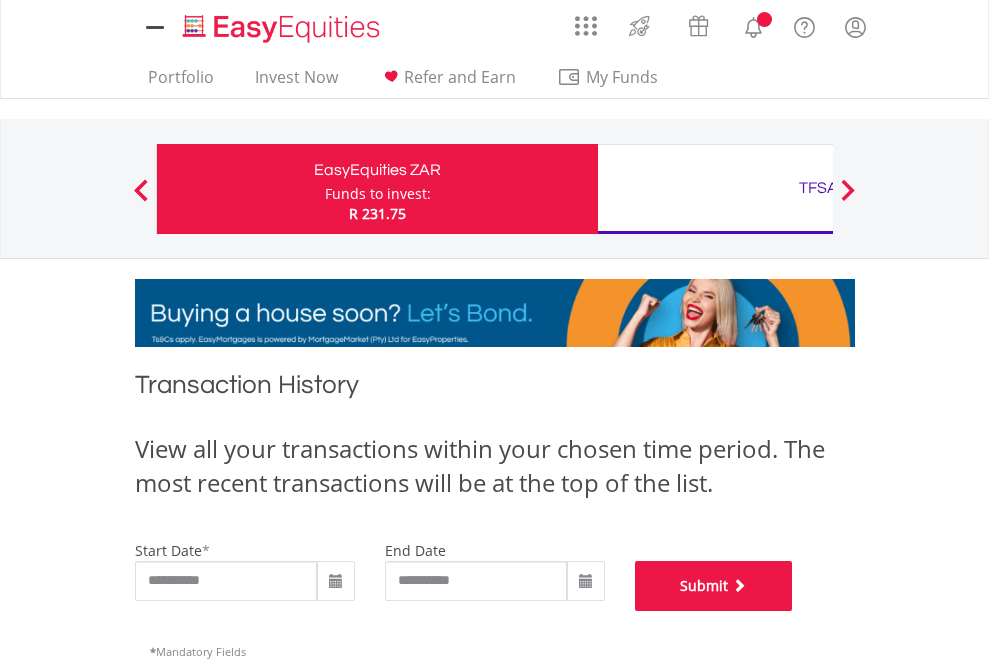 click on "Submit" at bounding box center (714, 586) 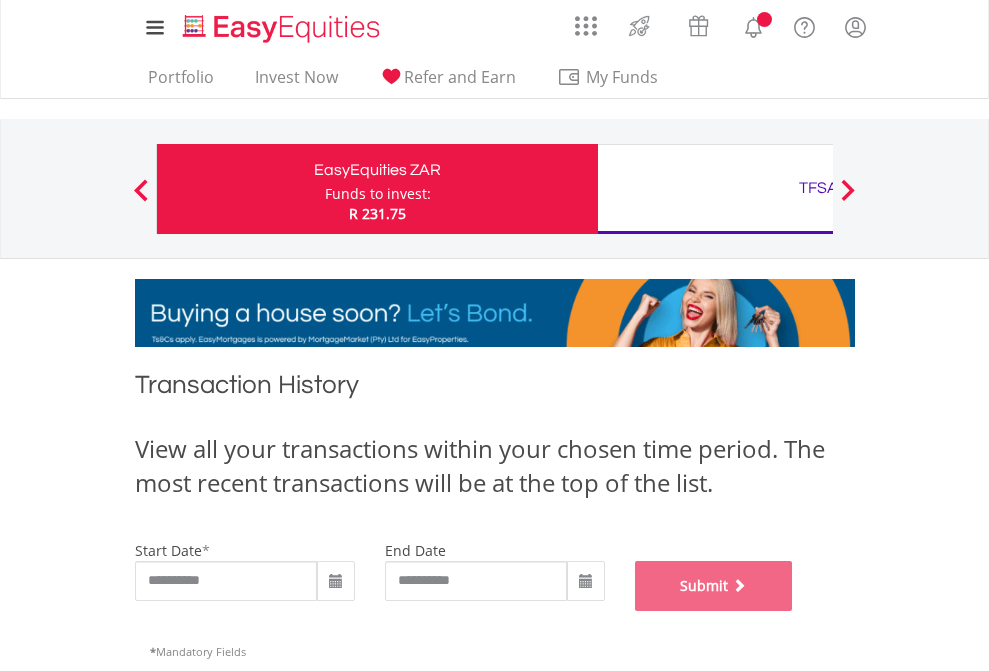scroll, scrollTop: 811, scrollLeft: 0, axis: vertical 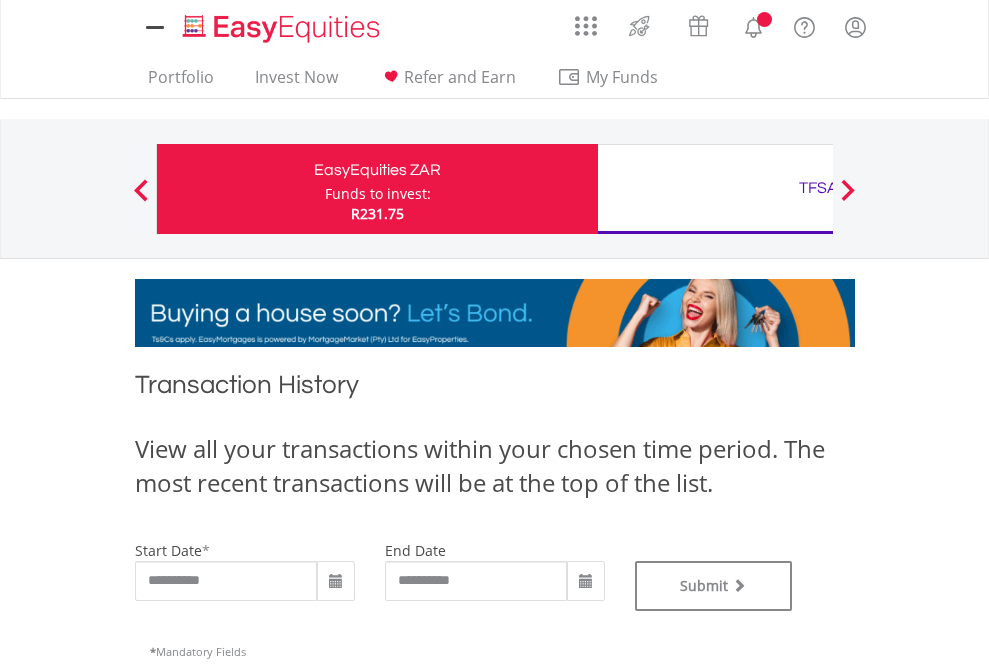 click on "TFSA" at bounding box center [818, 188] 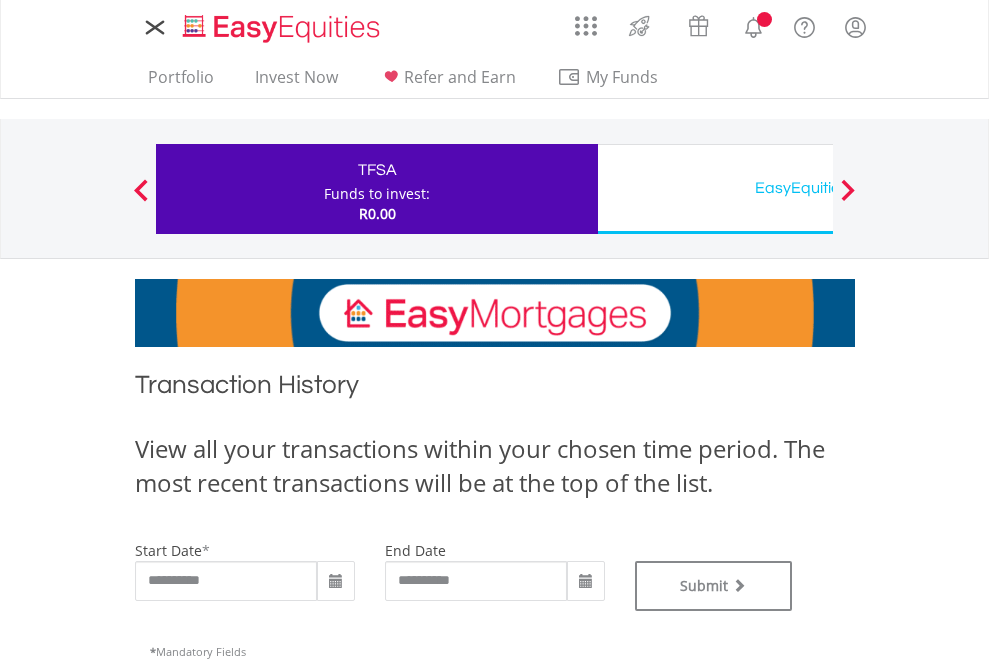 scroll, scrollTop: 0, scrollLeft: 0, axis: both 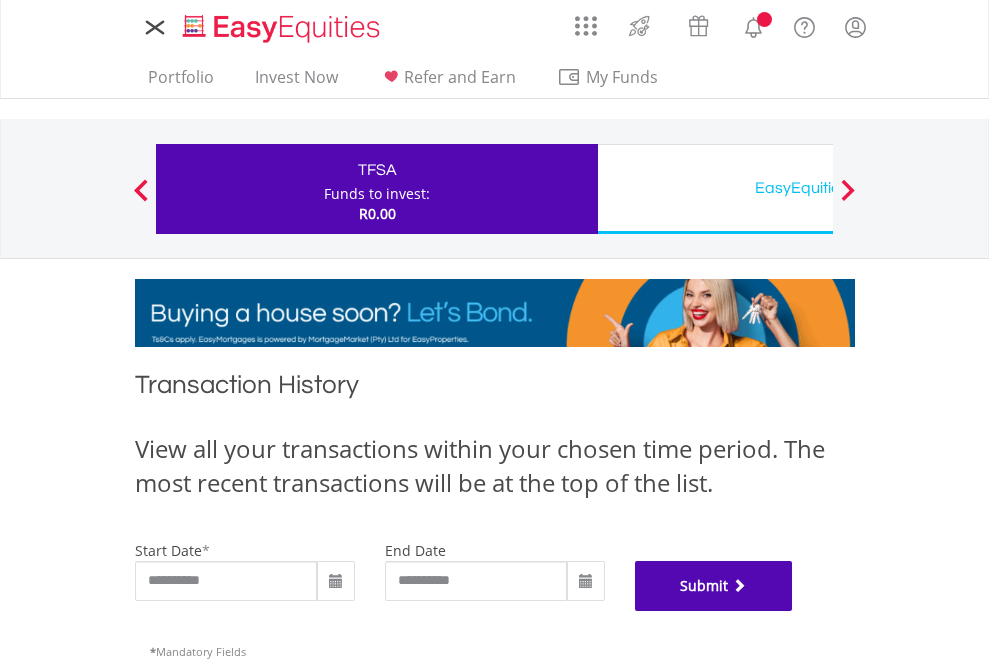 click on "Submit" at bounding box center [714, 586] 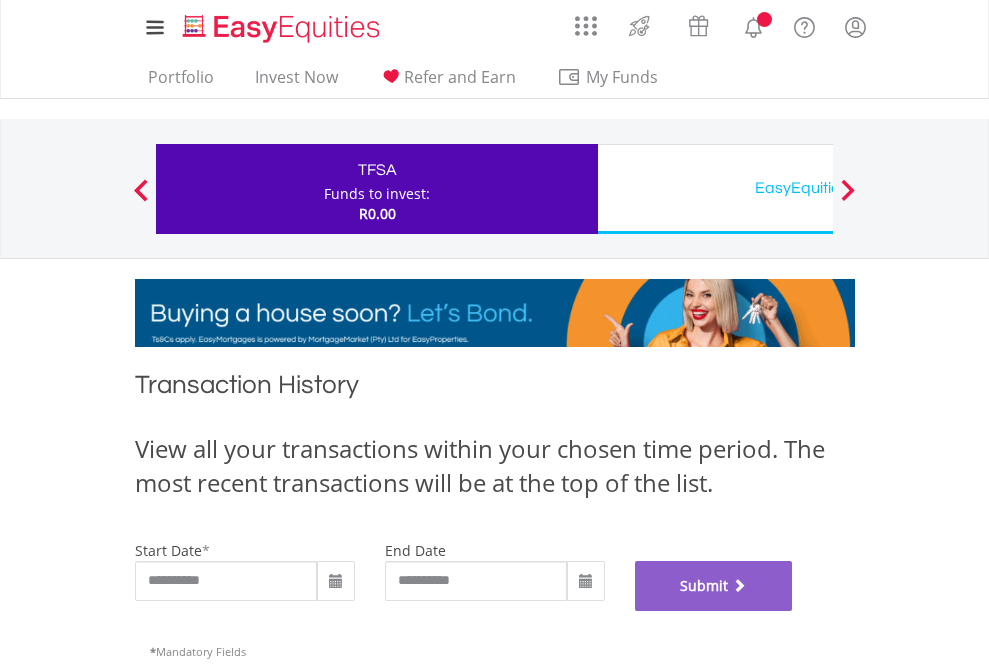 scroll, scrollTop: 811, scrollLeft: 0, axis: vertical 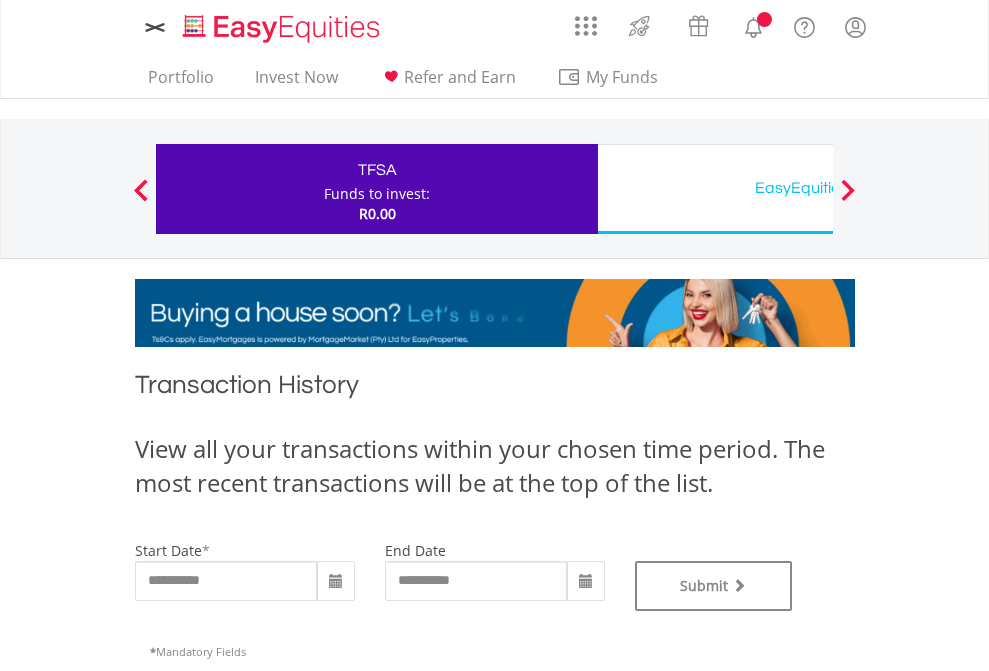 click on "EasyEquities USD" at bounding box center [818, 188] 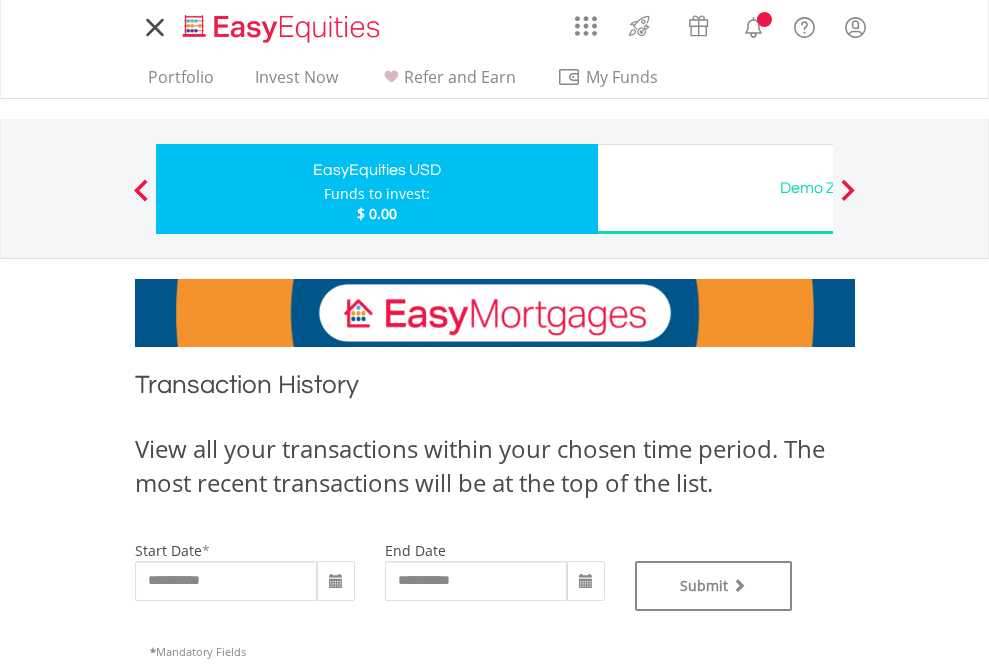 scroll, scrollTop: 0, scrollLeft: 0, axis: both 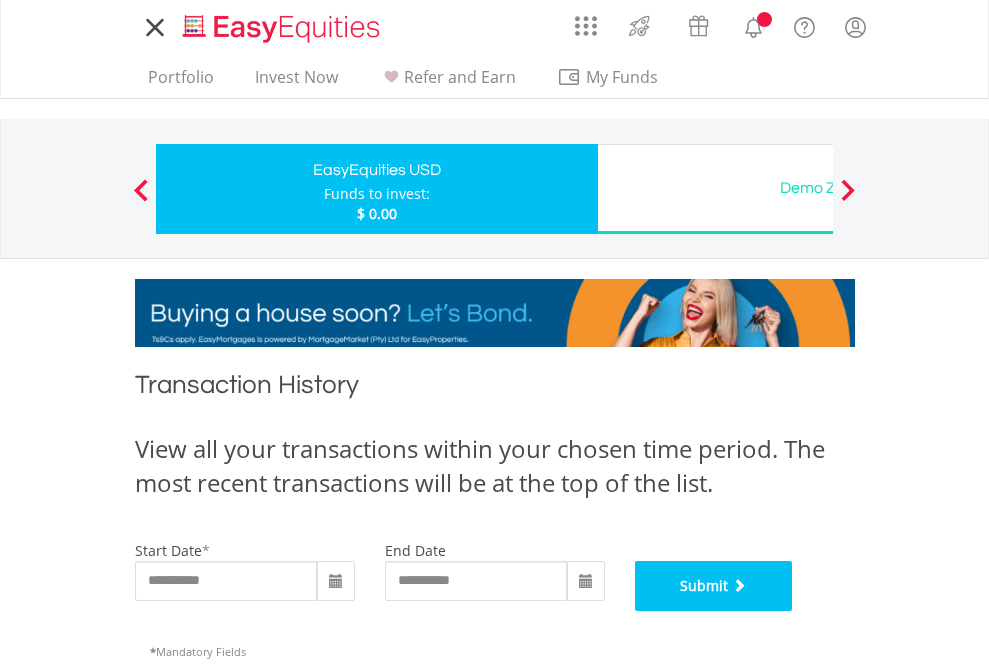 click on "Submit" at bounding box center [714, 586] 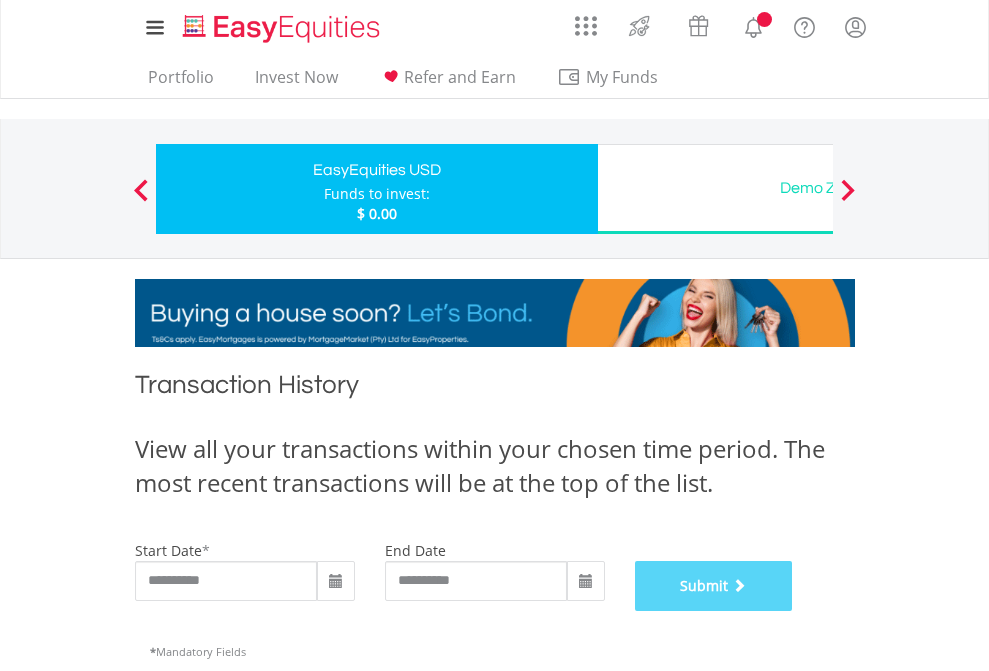 scroll, scrollTop: 811, scrollLeft: 0, axis: vertical 